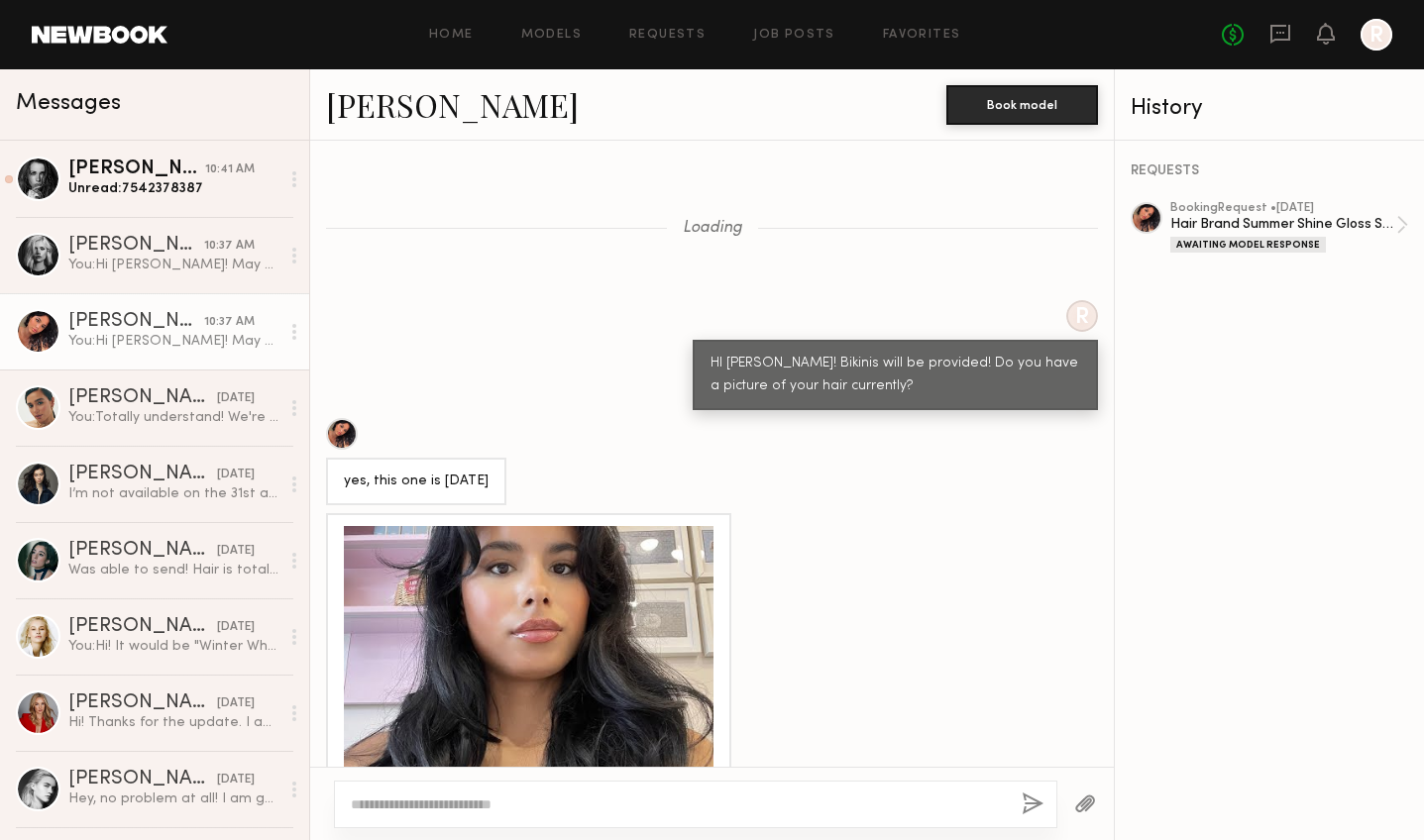 scroll, scrollTop: 0, scrollLeft: 0, axis: both 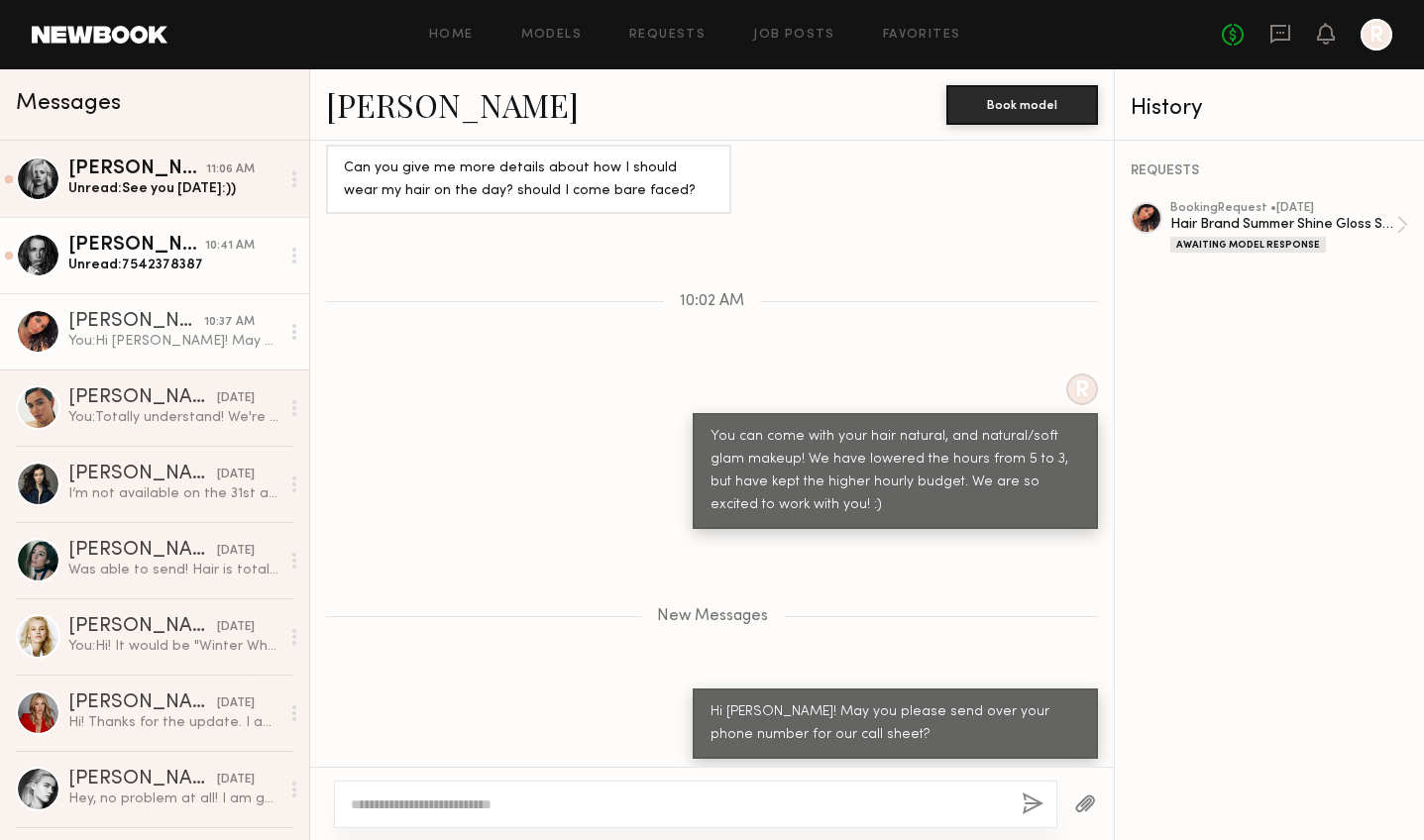 click on "Unread:  7542378387" 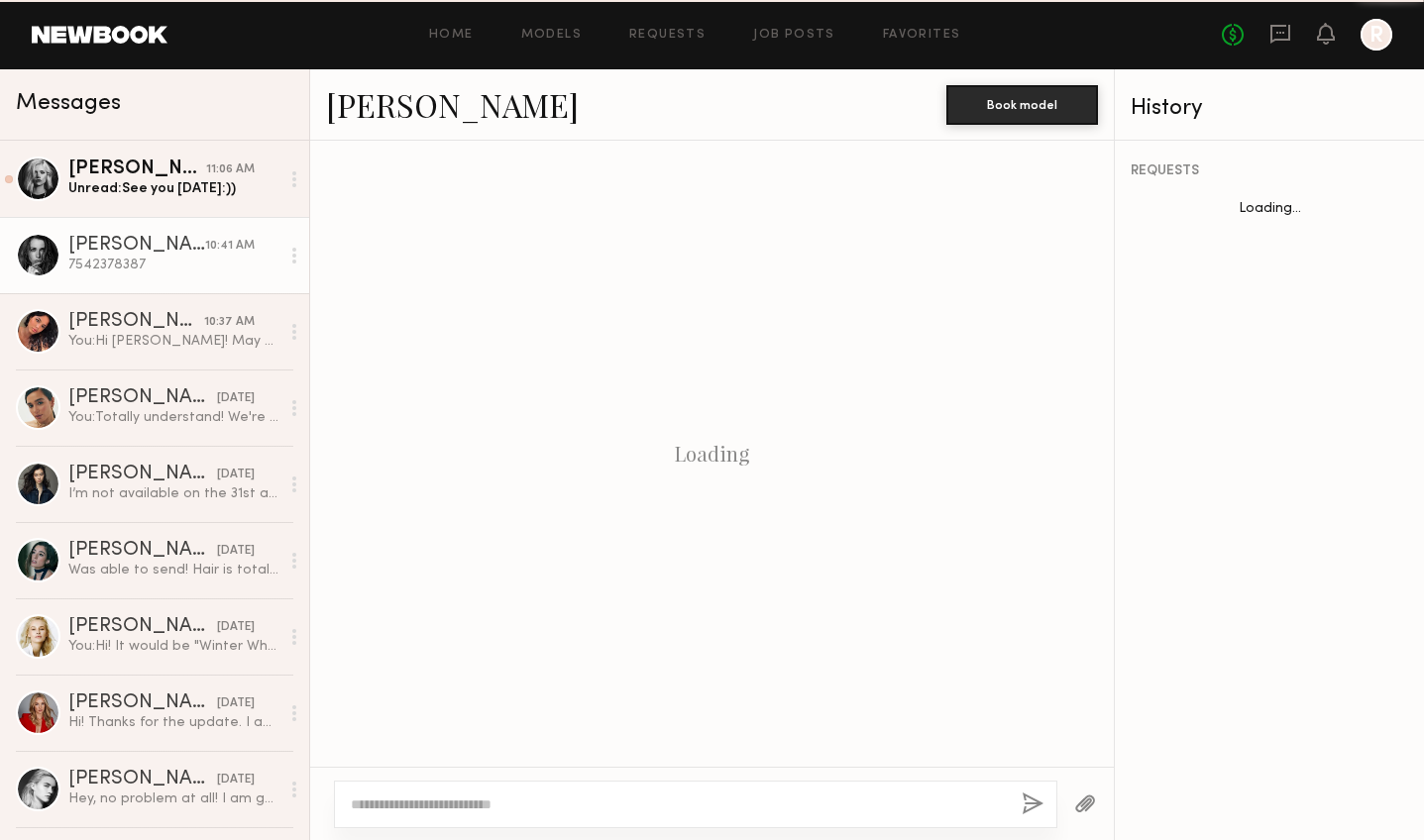 scroll, scrollTop: 716, scrollLeft: 0, axis: vertical 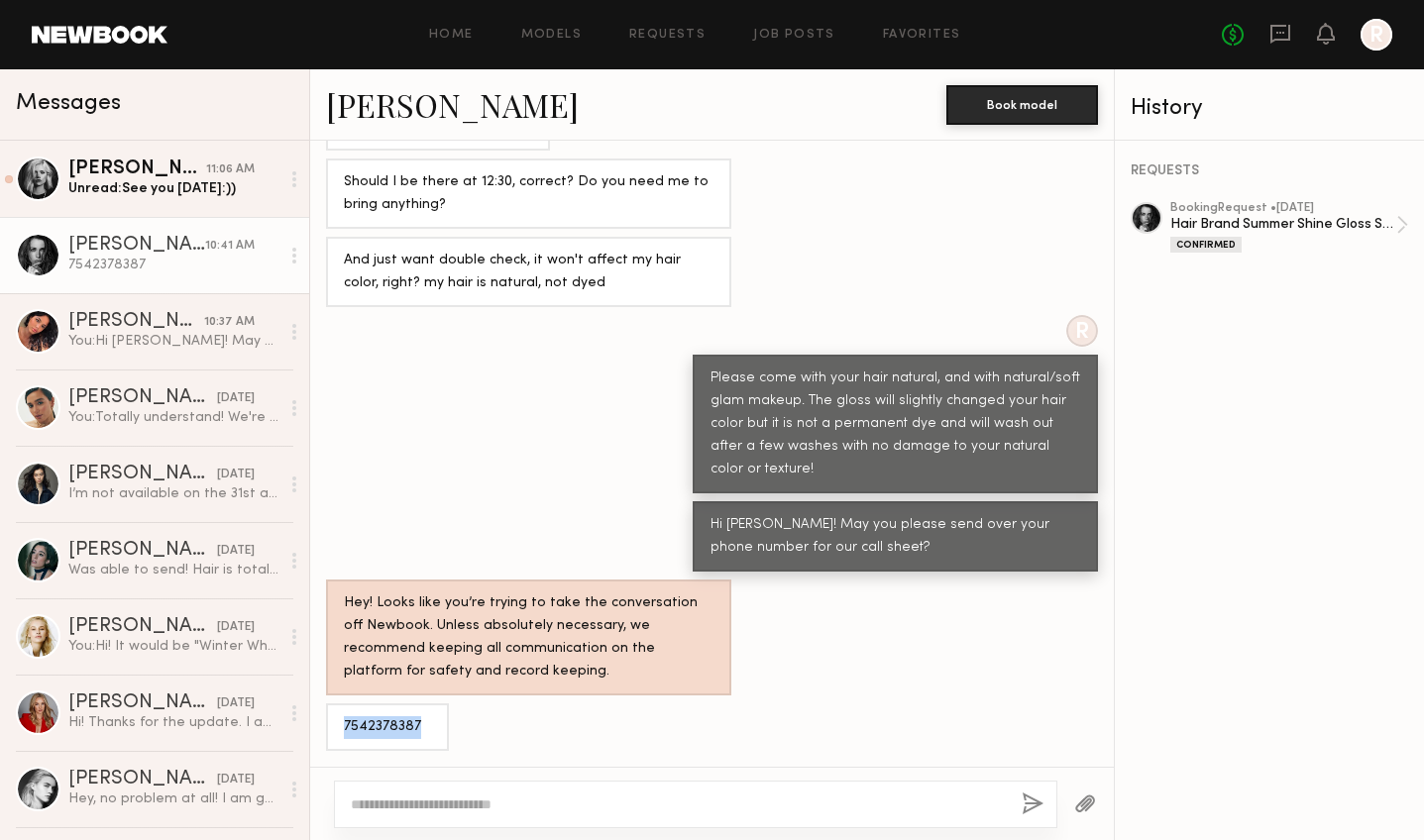 drag, startPoint x: 423, startPoint y: 725, endPoint x: 336, endPoint y: 725, distance: 87 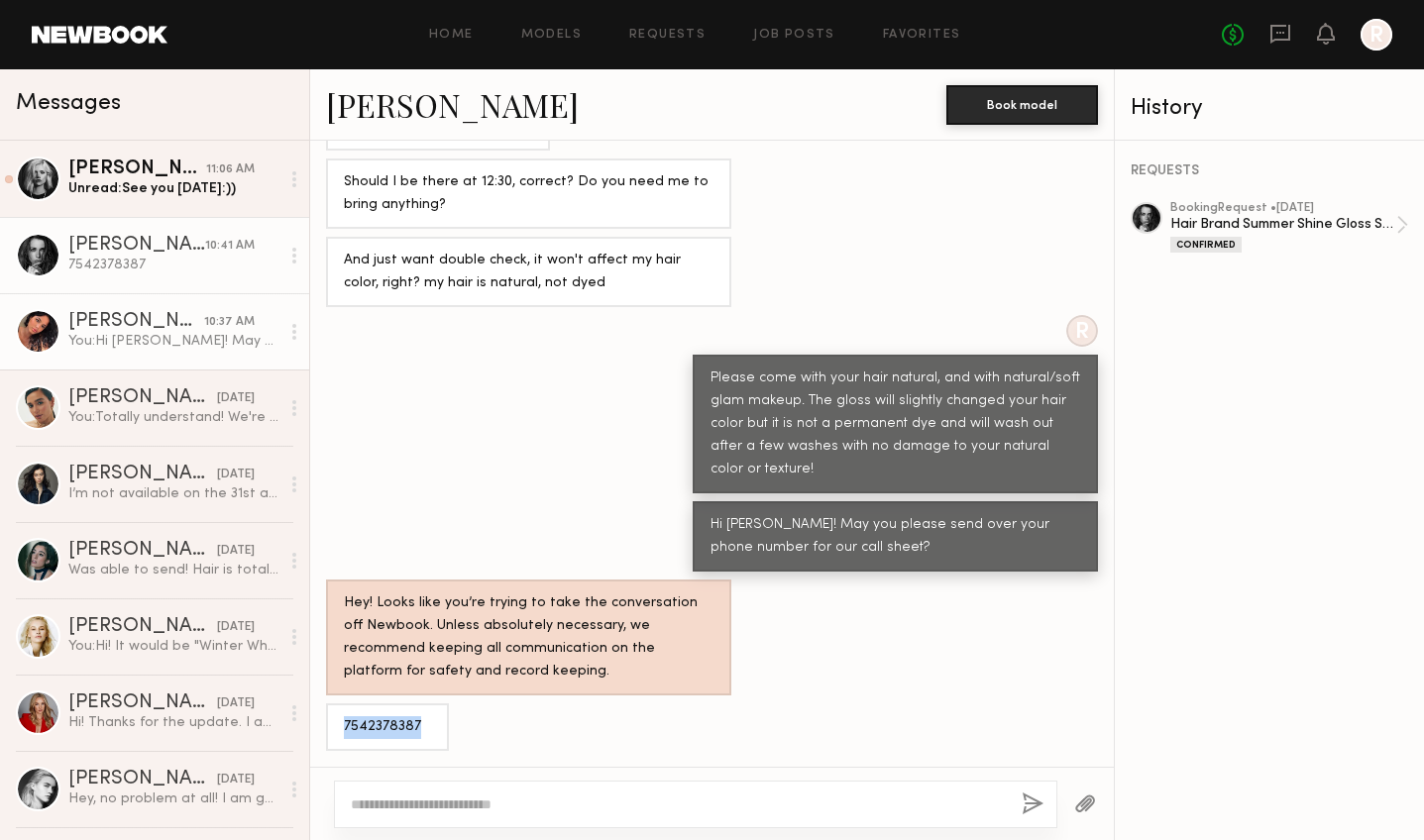 click on "[PERSON_NAME] 10:37 AM You:  Hi [PERSON_NAME]! May you please send over your phone number for our call sheet?" 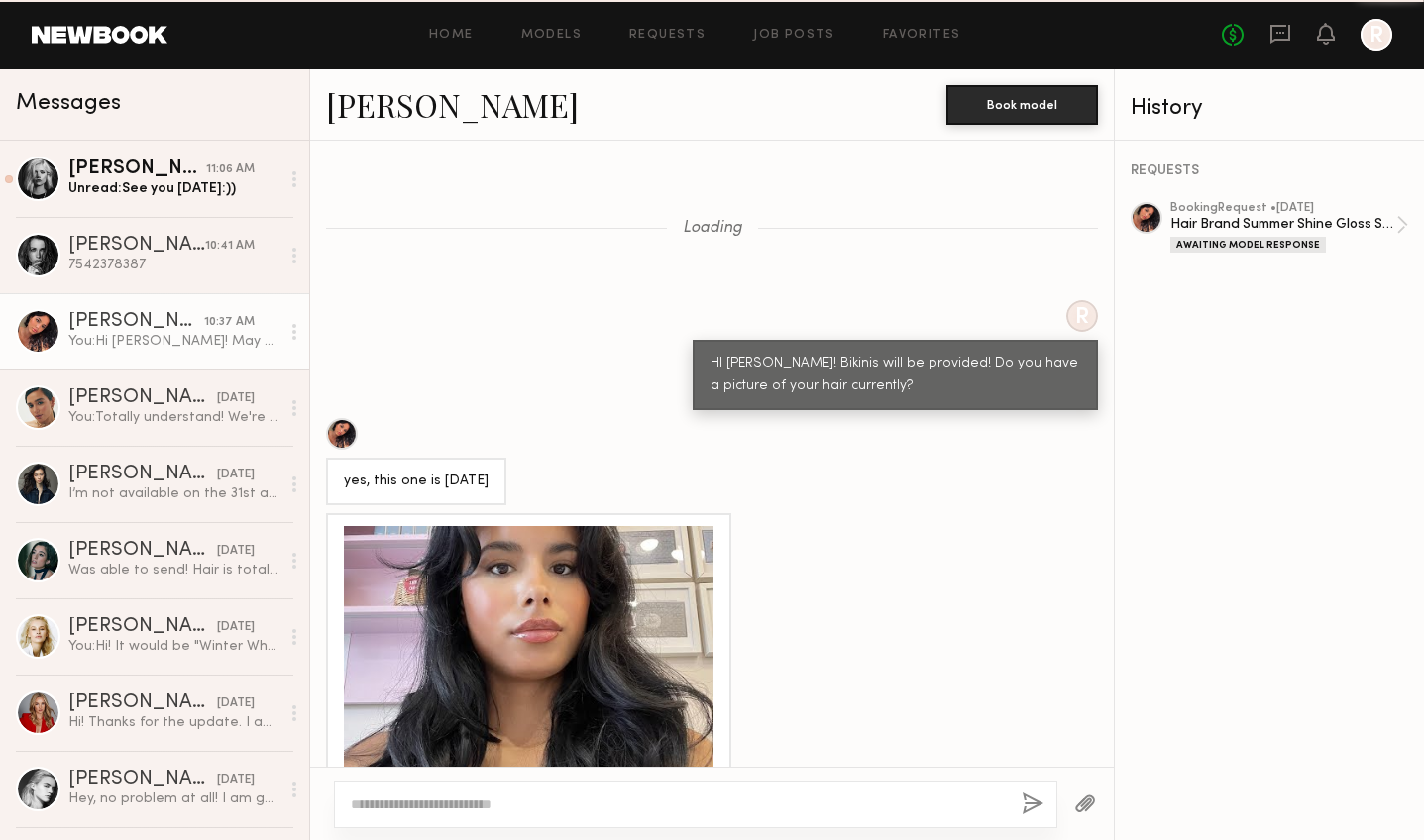 scroll, scrollTop: 1668, scrollLeft: 0, axis: vertical 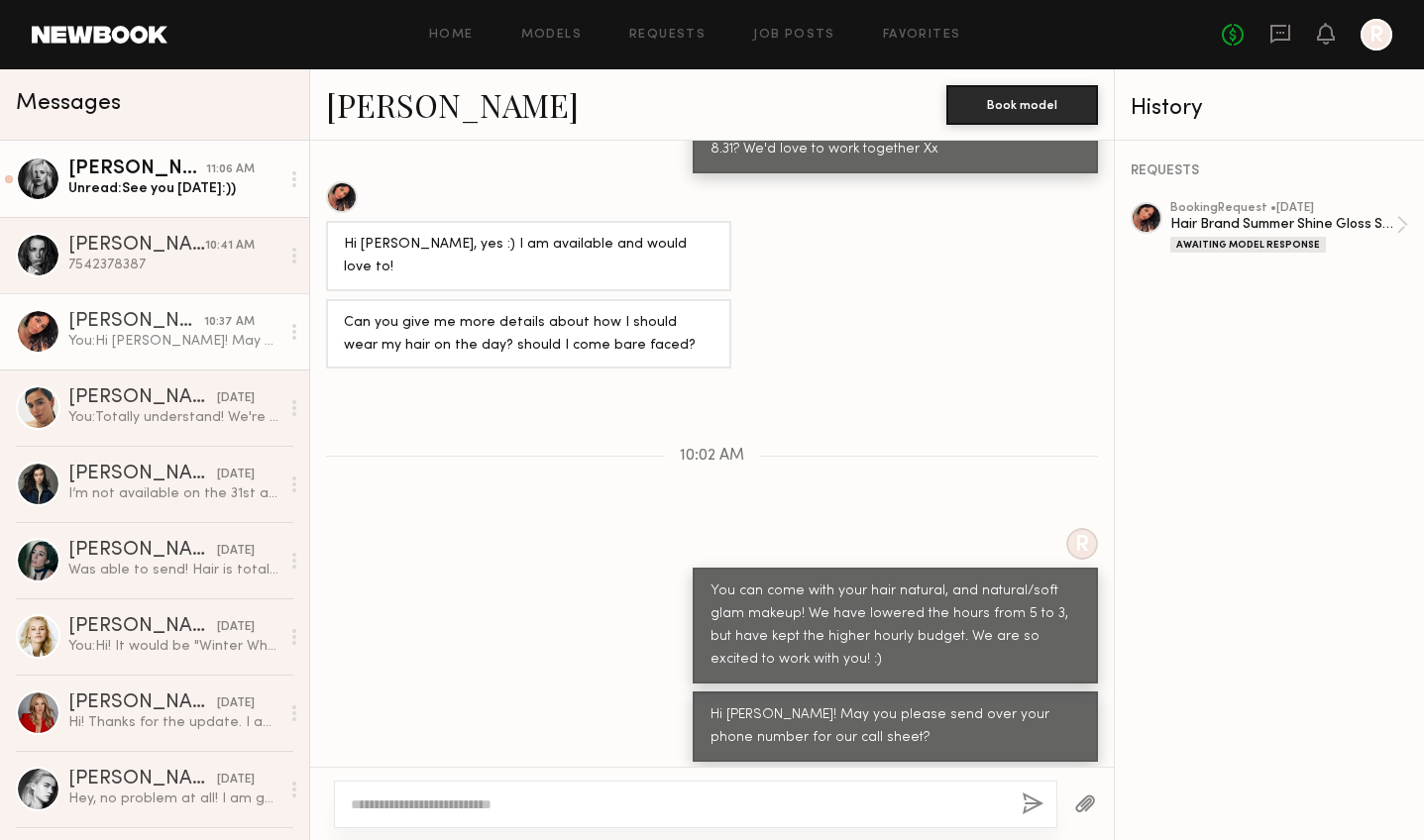 click on "[PERSON_NAME]" 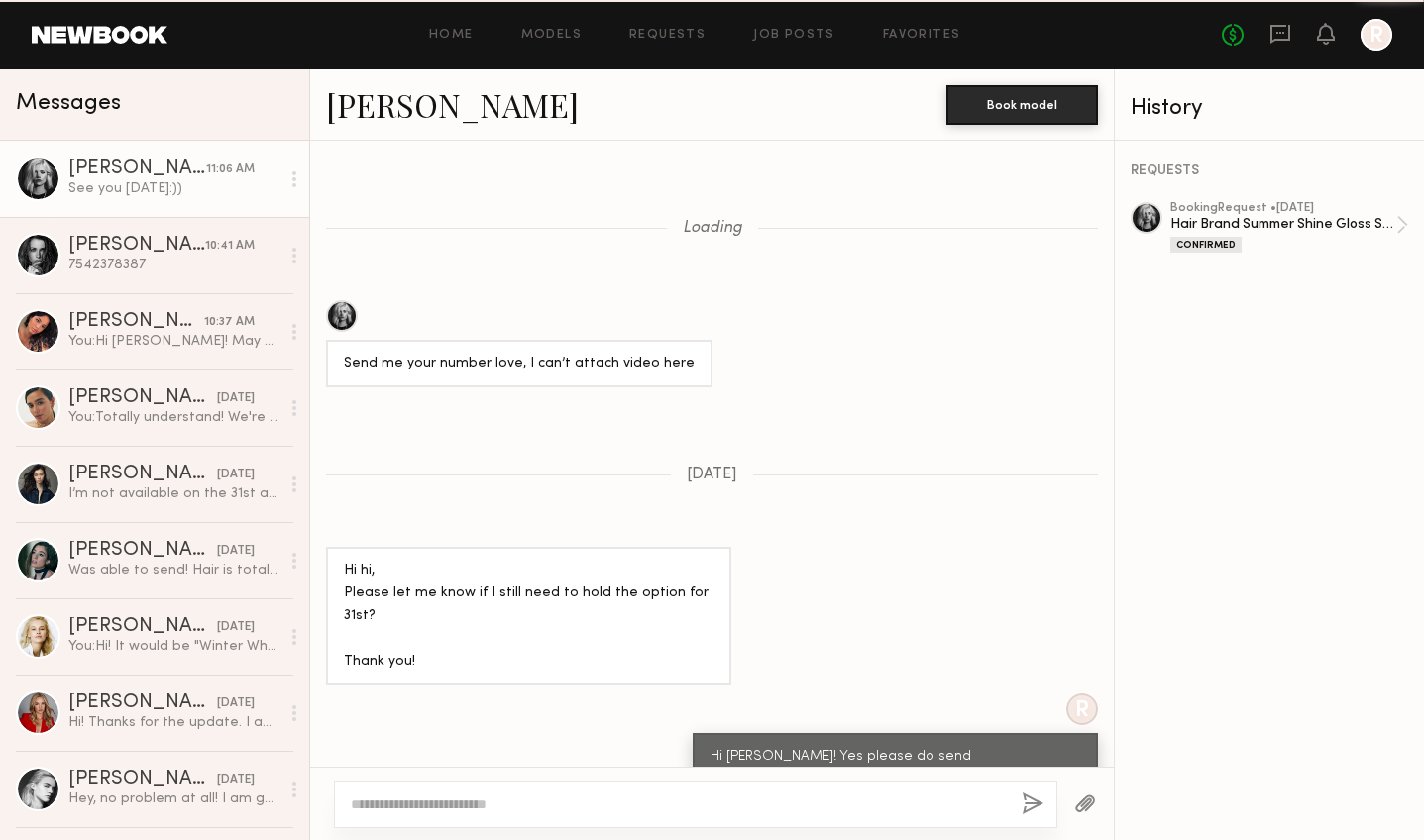 scroll, scrollTop: 1201, scrollLeft: 0, axis: vertical 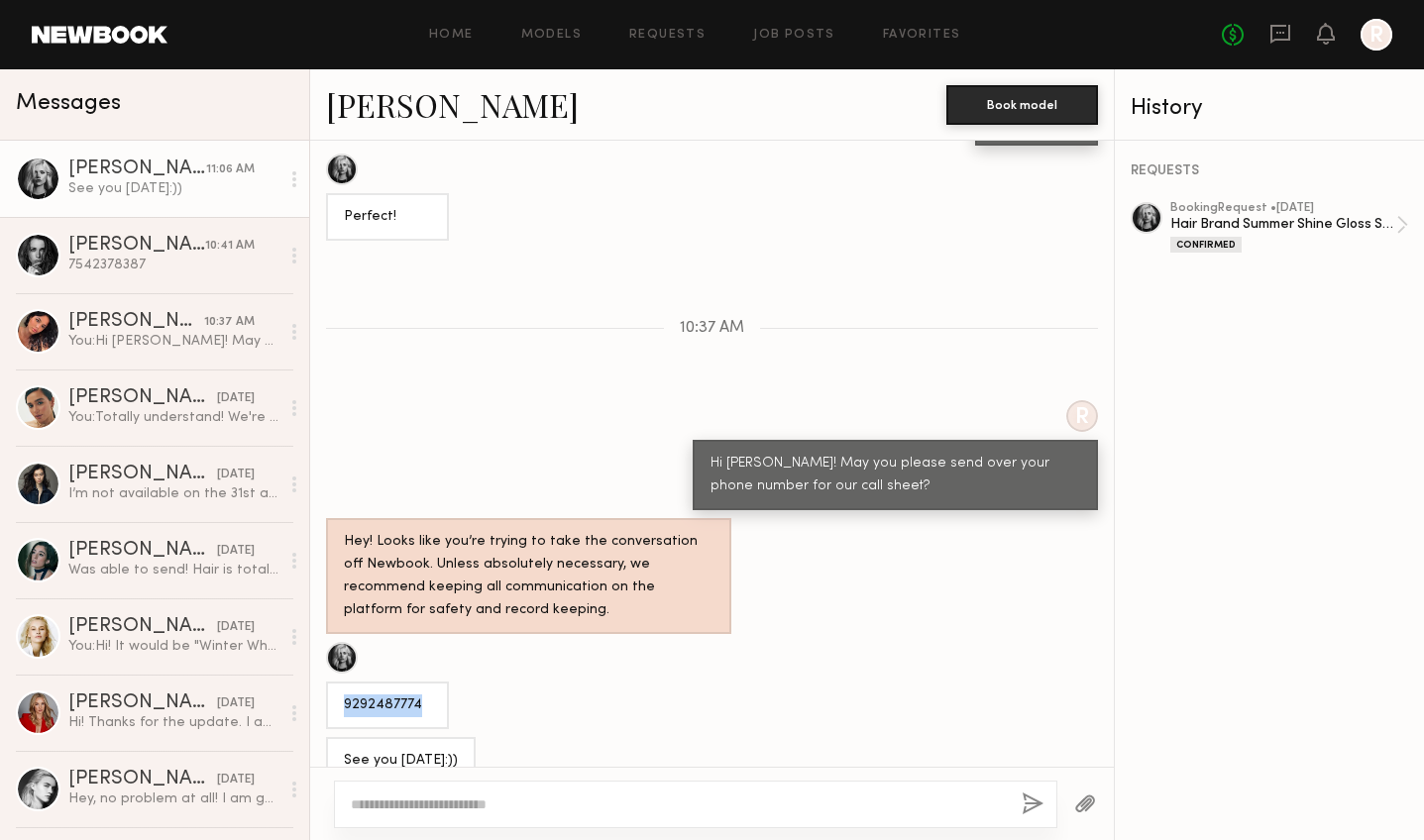 drag, startPoint x: 434, startPoint y: 675, endPoint x: 337, endPoint y: 673, distance: 97.02062 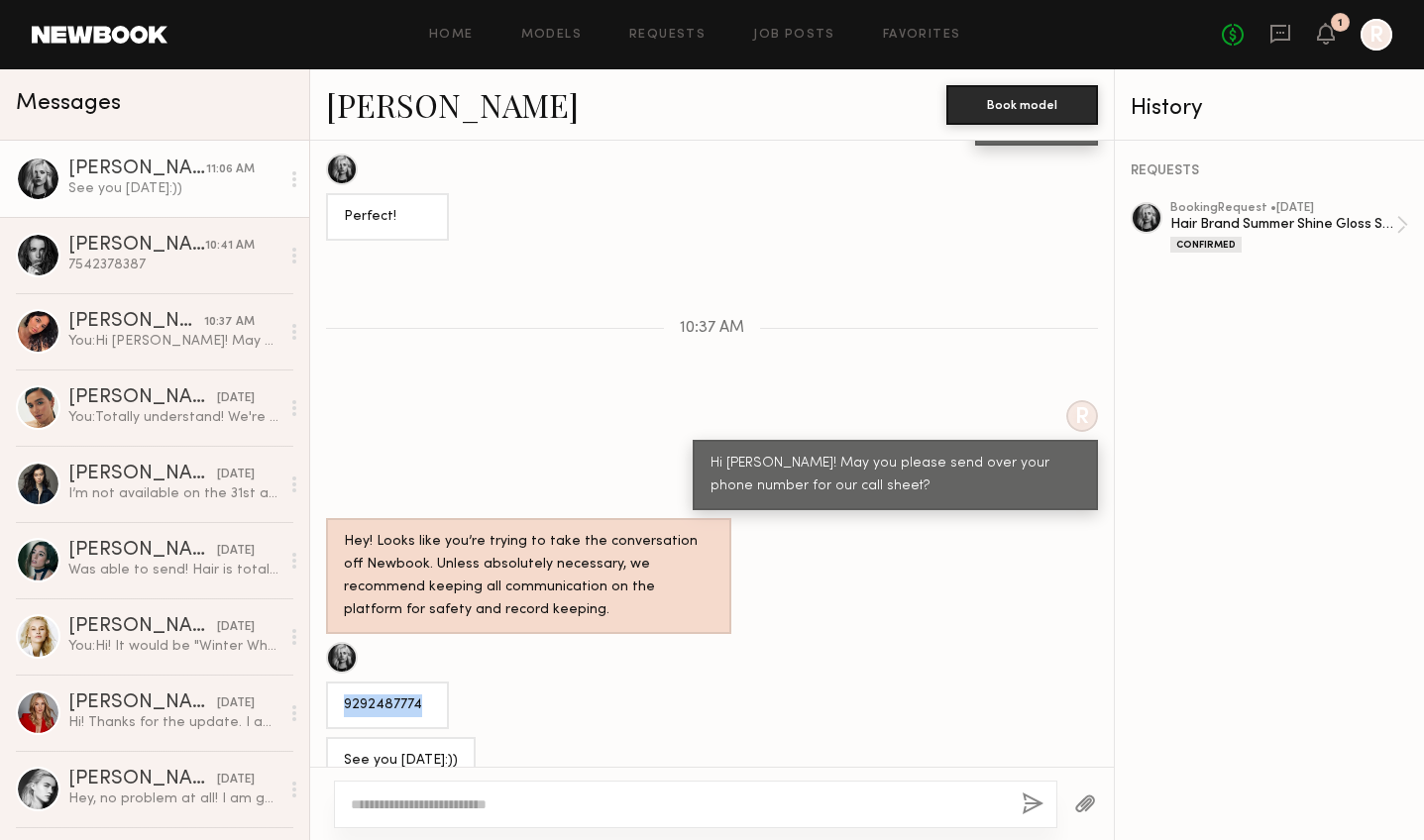 click on "R Hi [PERSON_NAME]! May you please send over your phone number for our call sheet?" 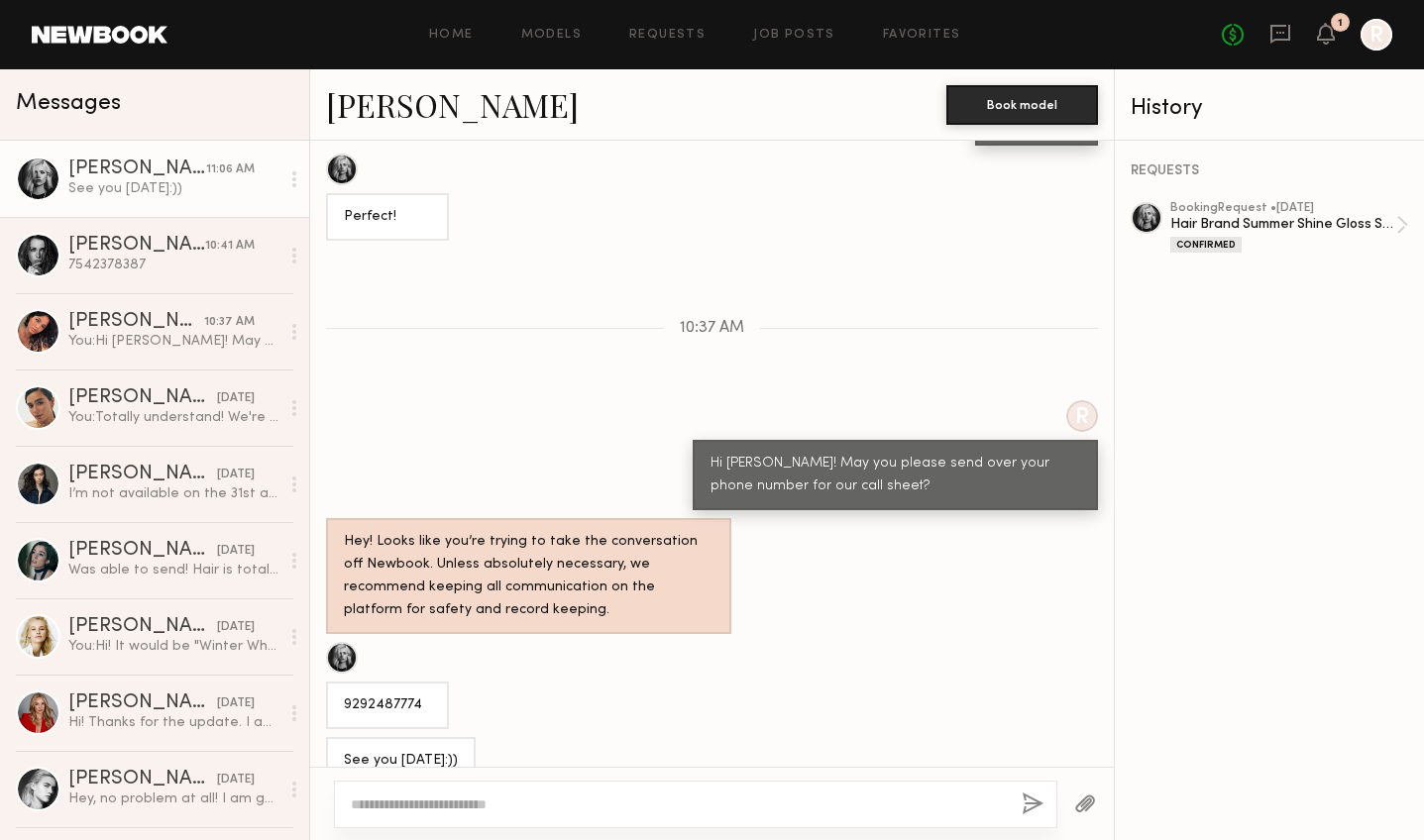 click 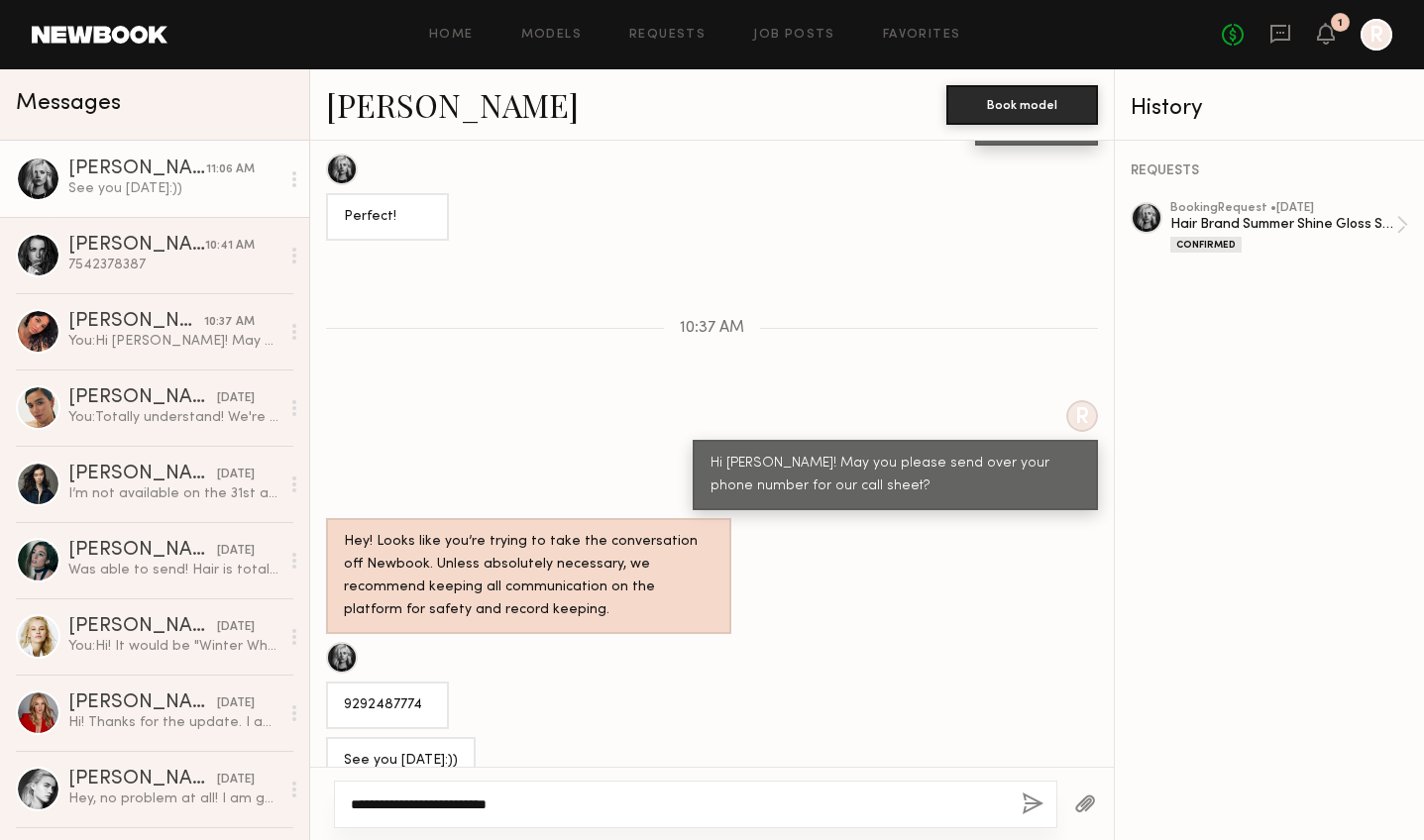 type on "**********" 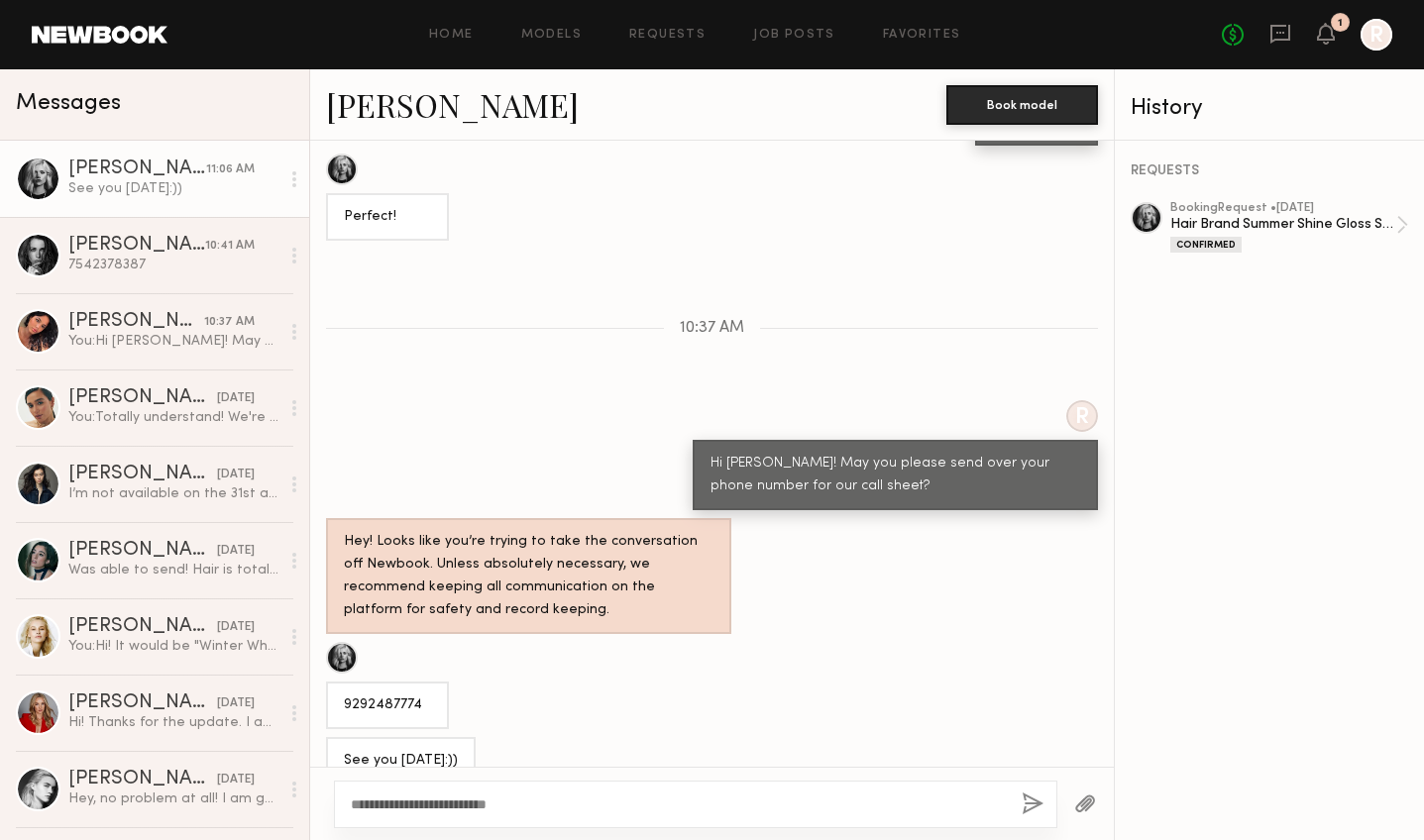 click 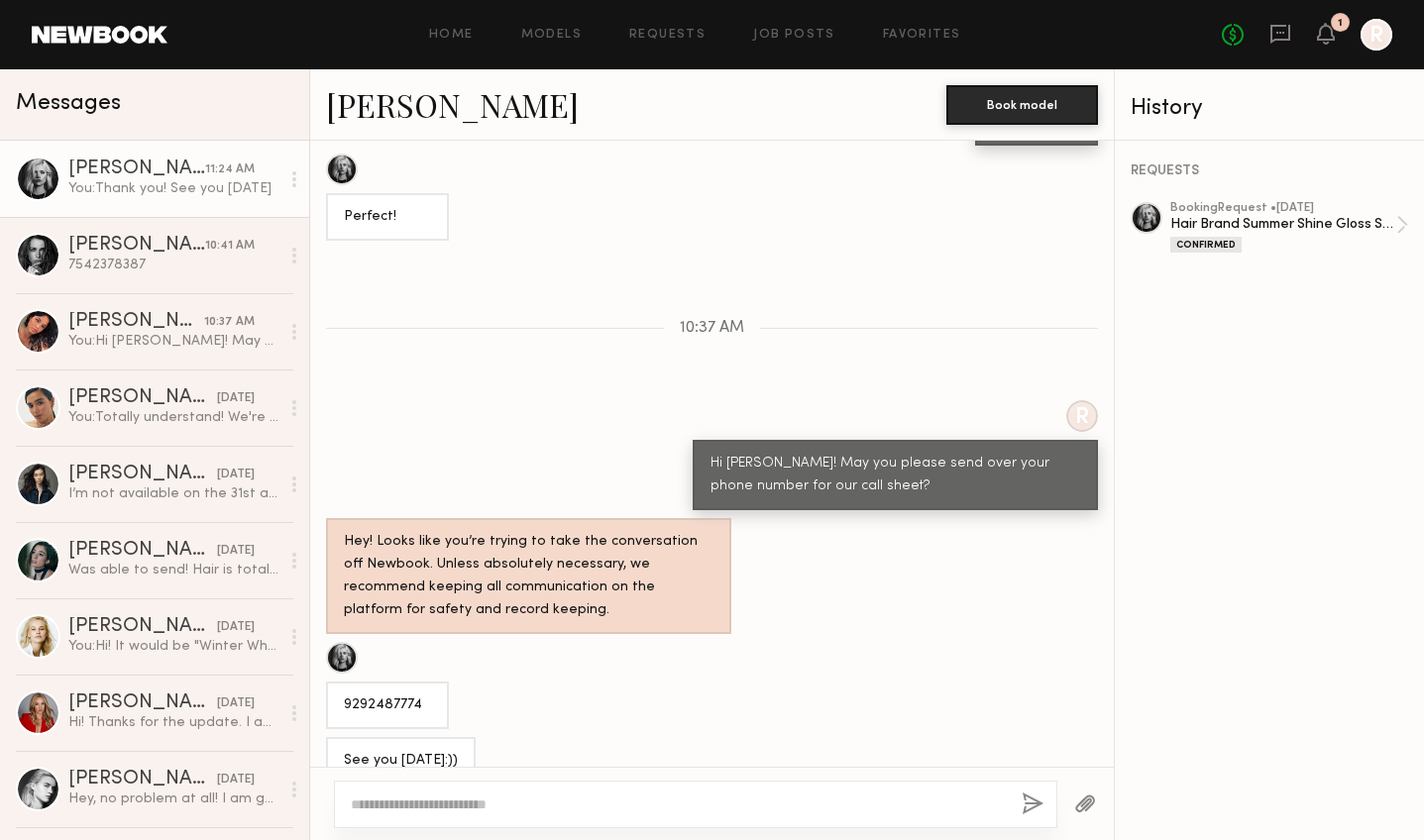 scroll, scrollTop: 1411, scrollLeft: 0, axis: vertical 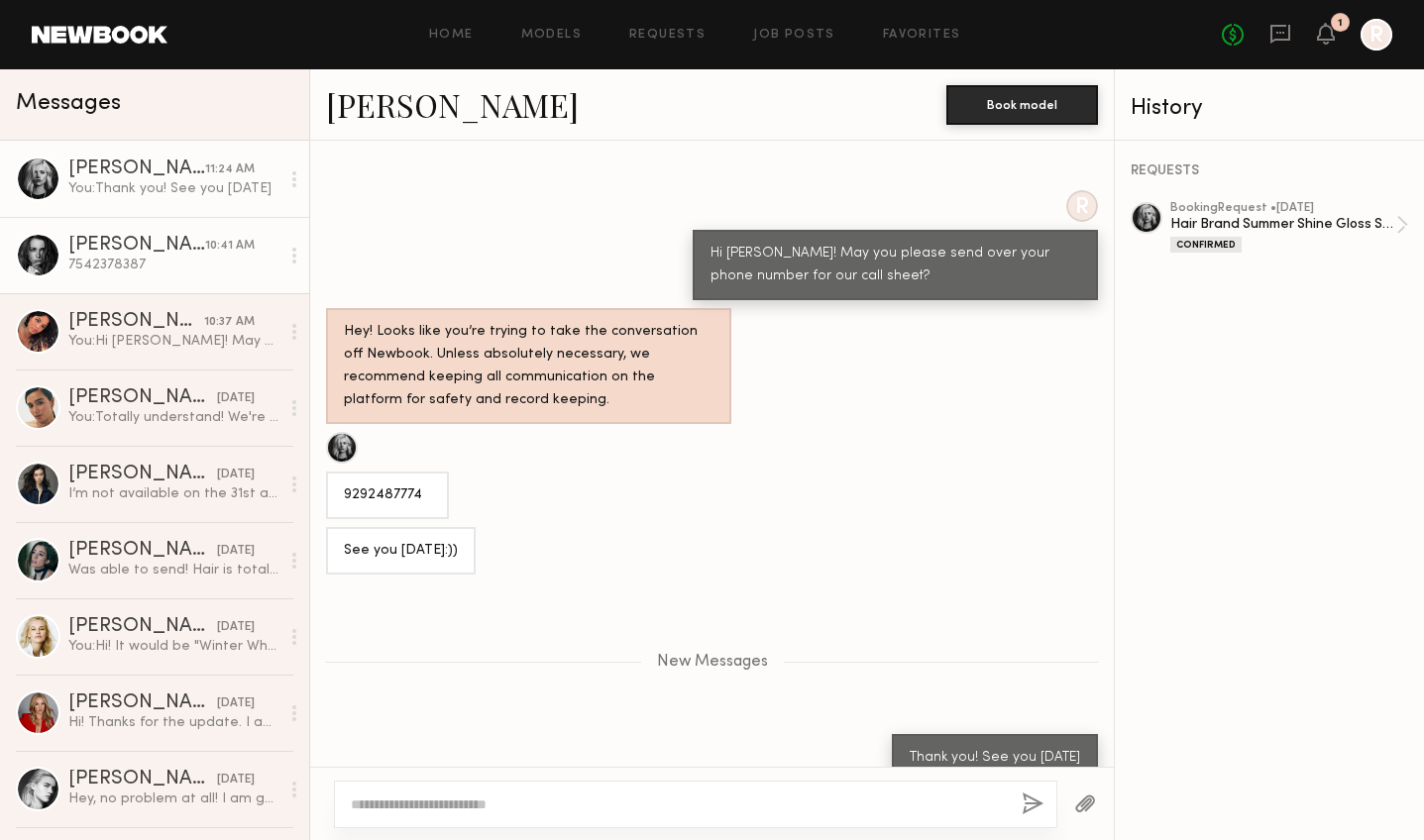 click on "[PERSON_NAME]" 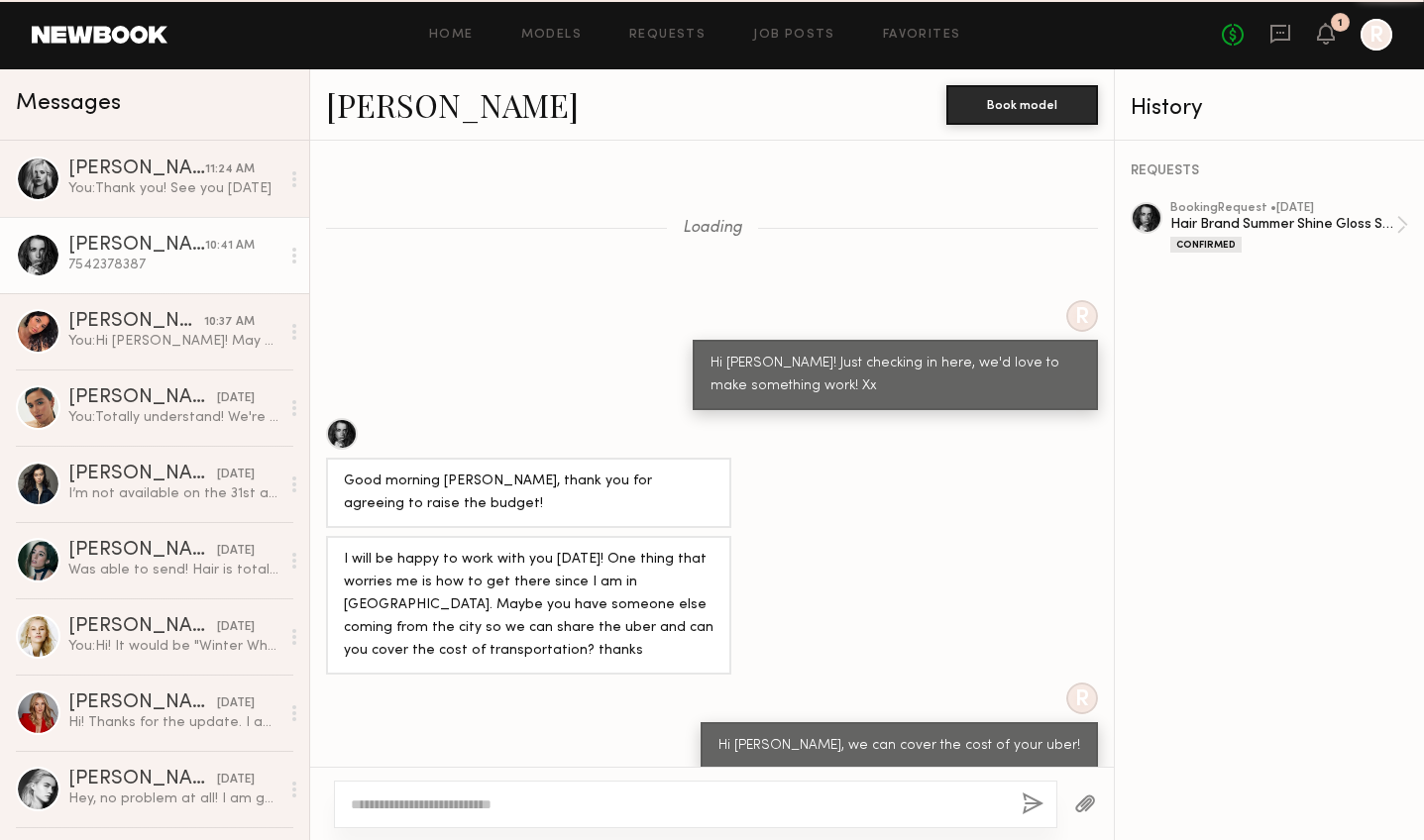scroll, scrollTop: 716, scrollLeft: 0, axis: vertical 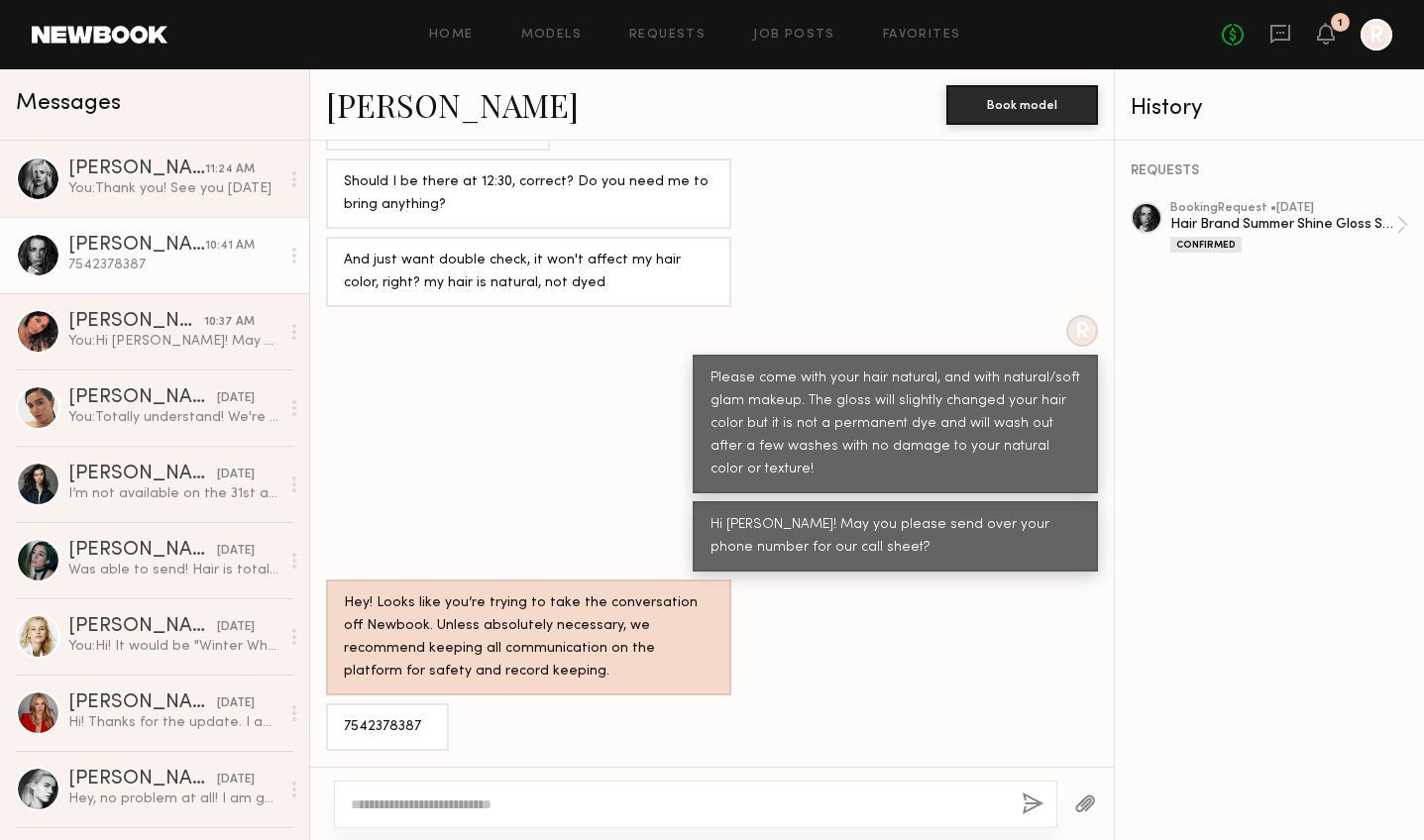 click 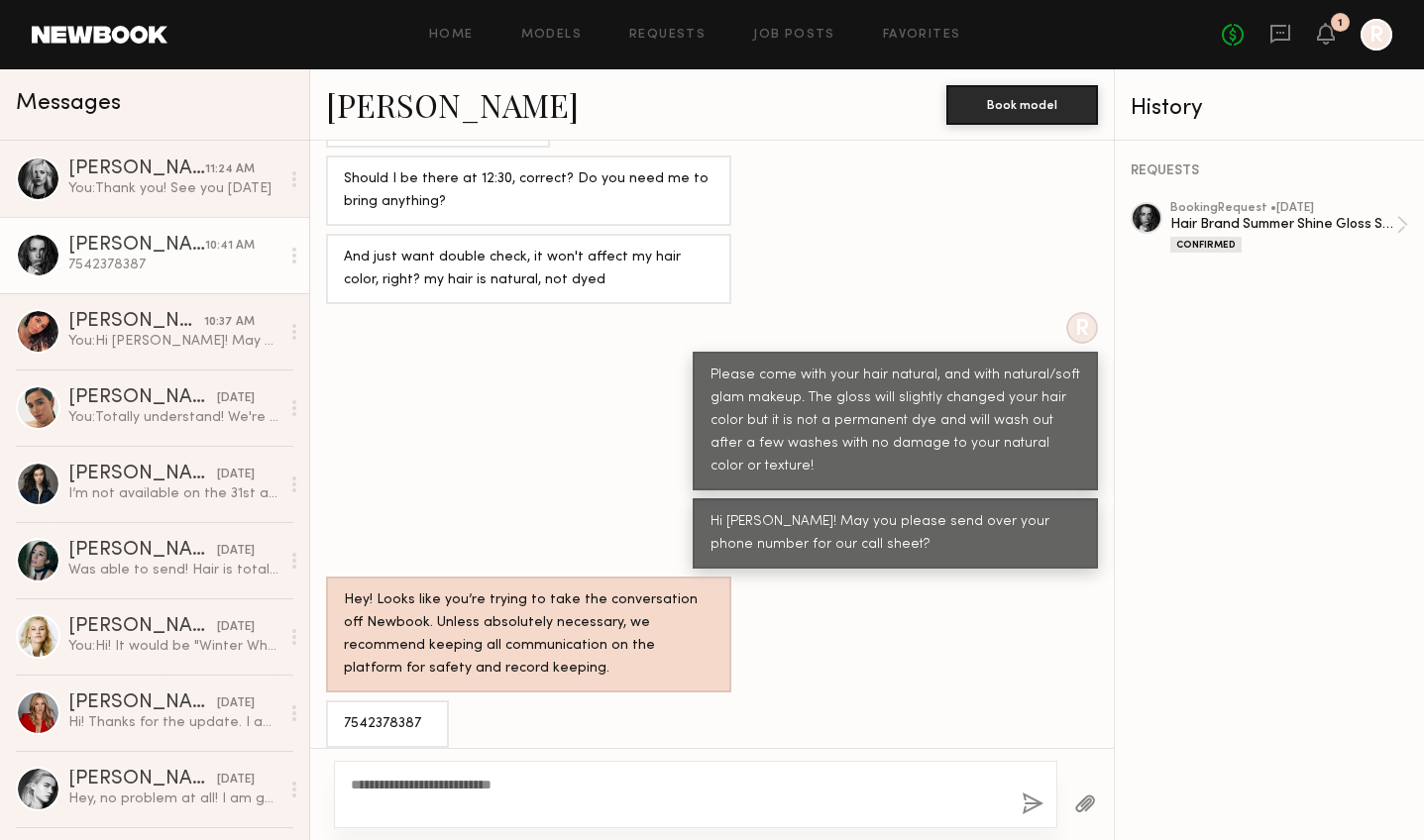 type on "**********" 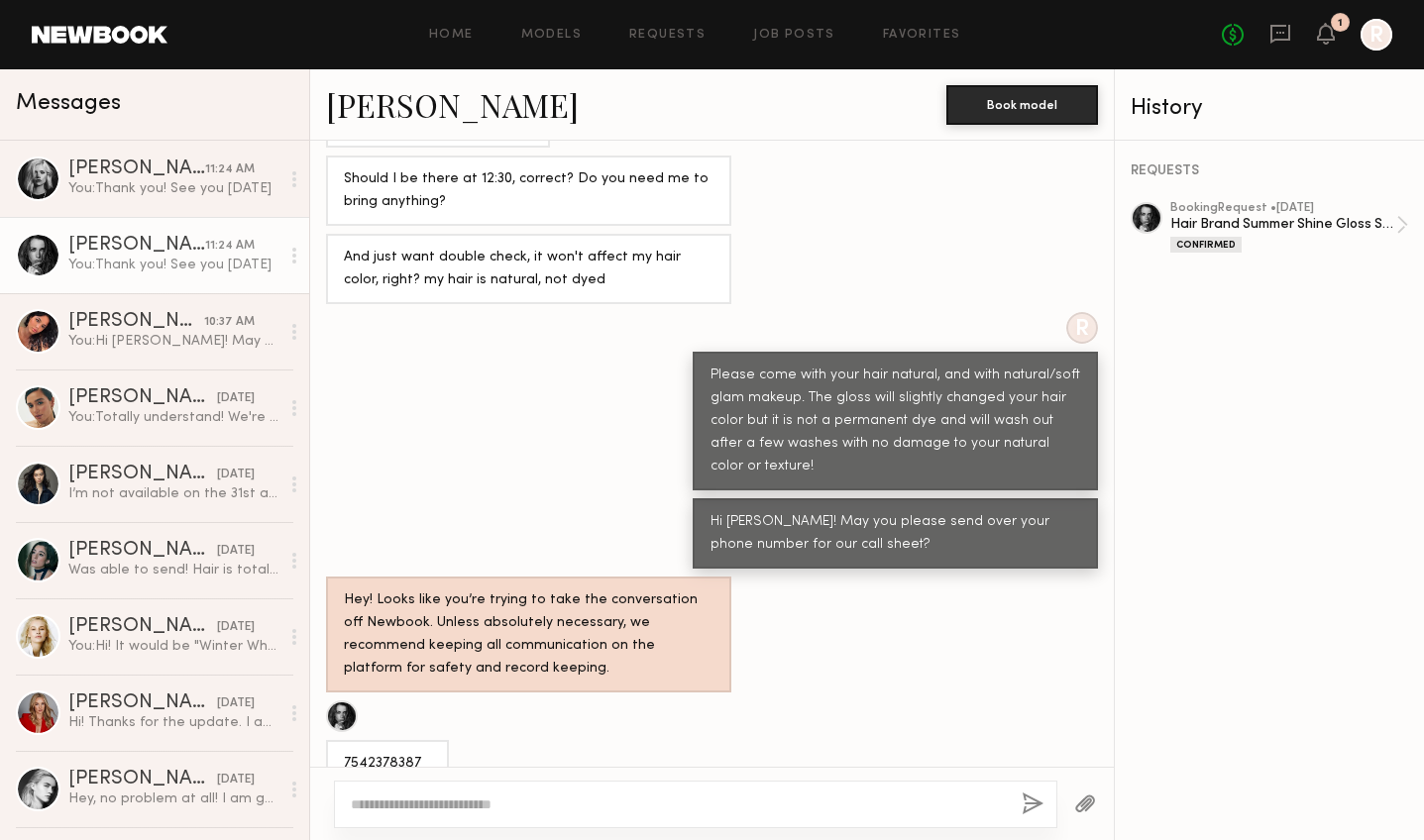 scroll, scrollTop: 966, scrollLeft: 0, axis: vertical 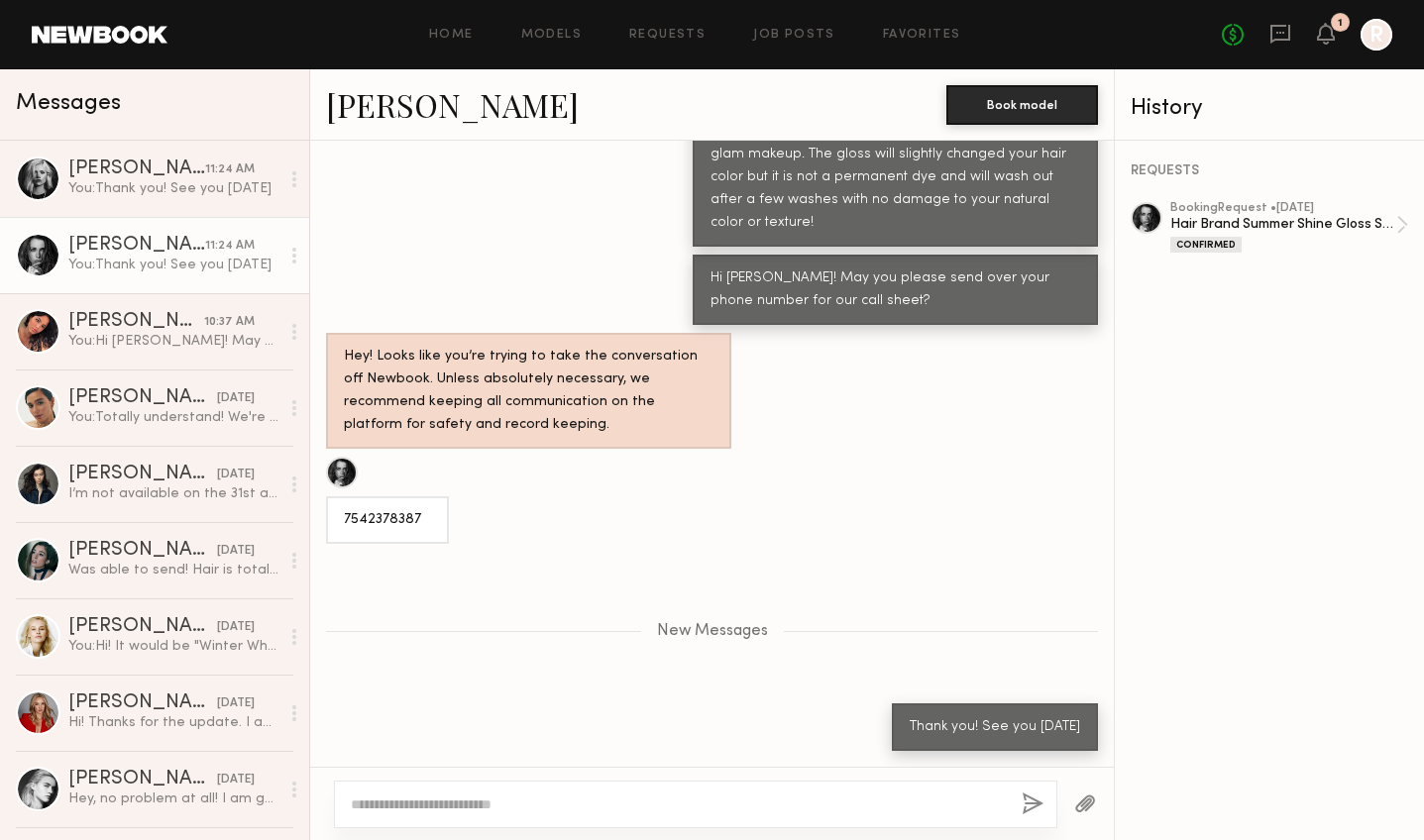 click on "New Messages" 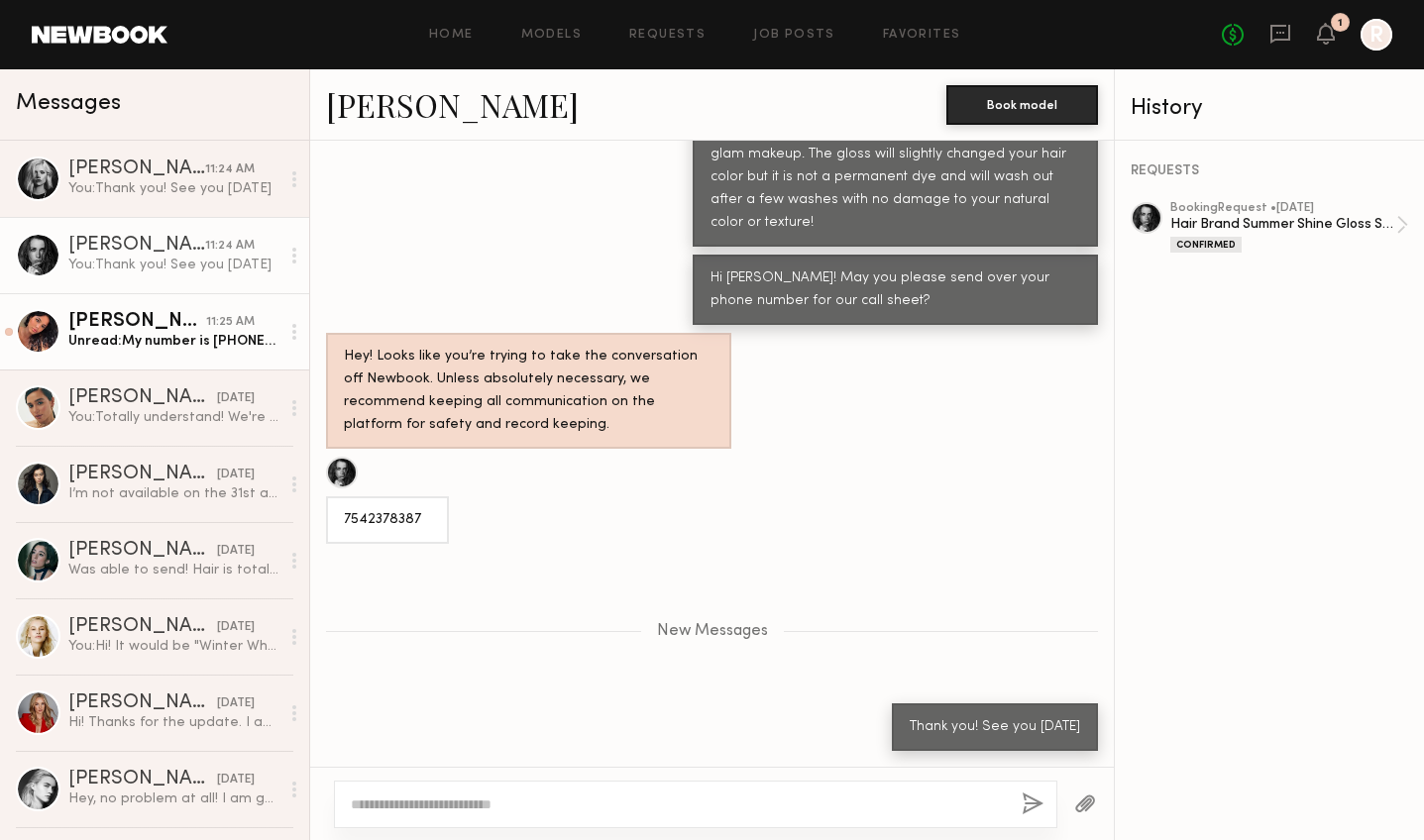 click on "Unread:  My number is [PHONE_NUMBER]" 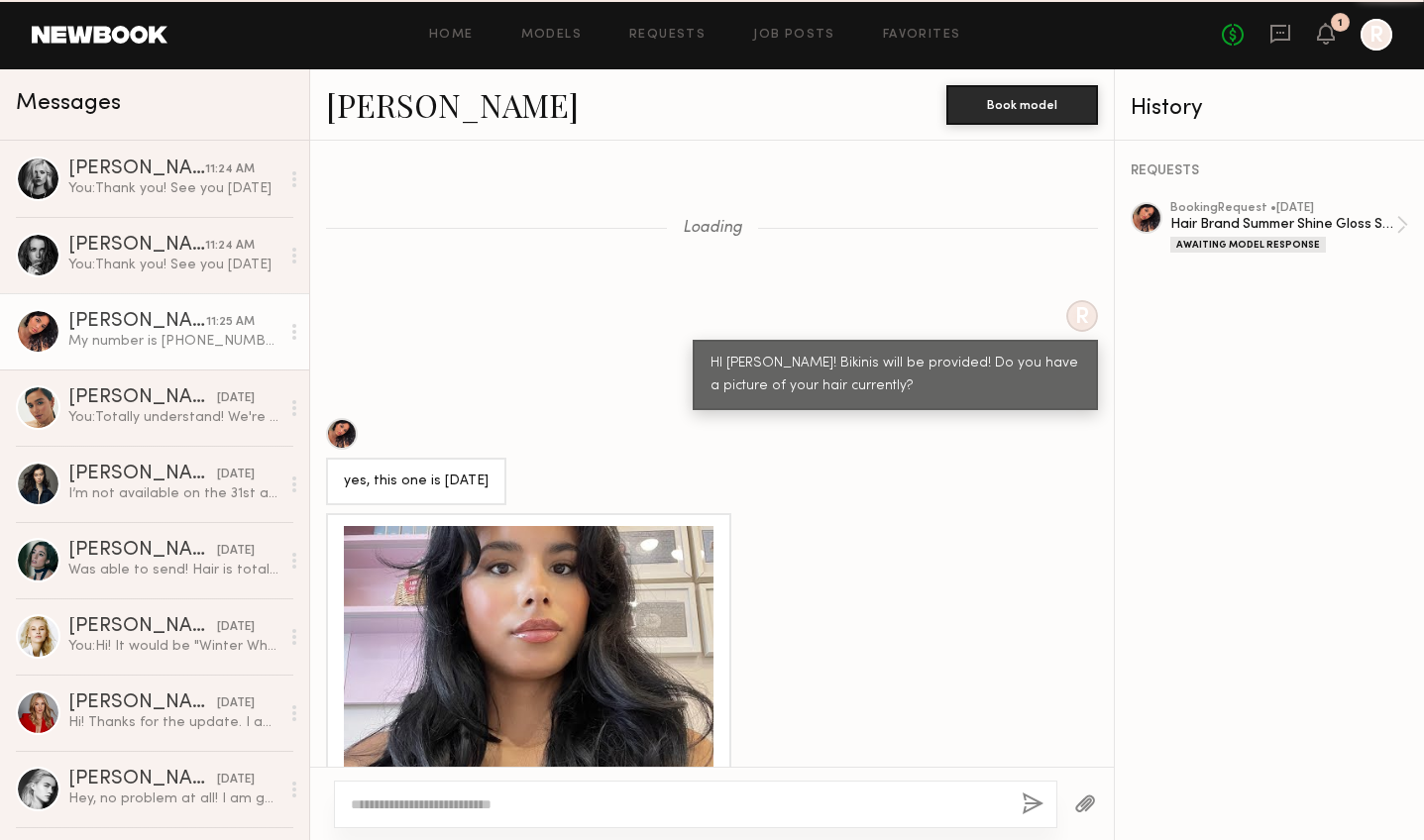 scroll, scrollTop: 1819, scrollLeft: 0, axis: vertical 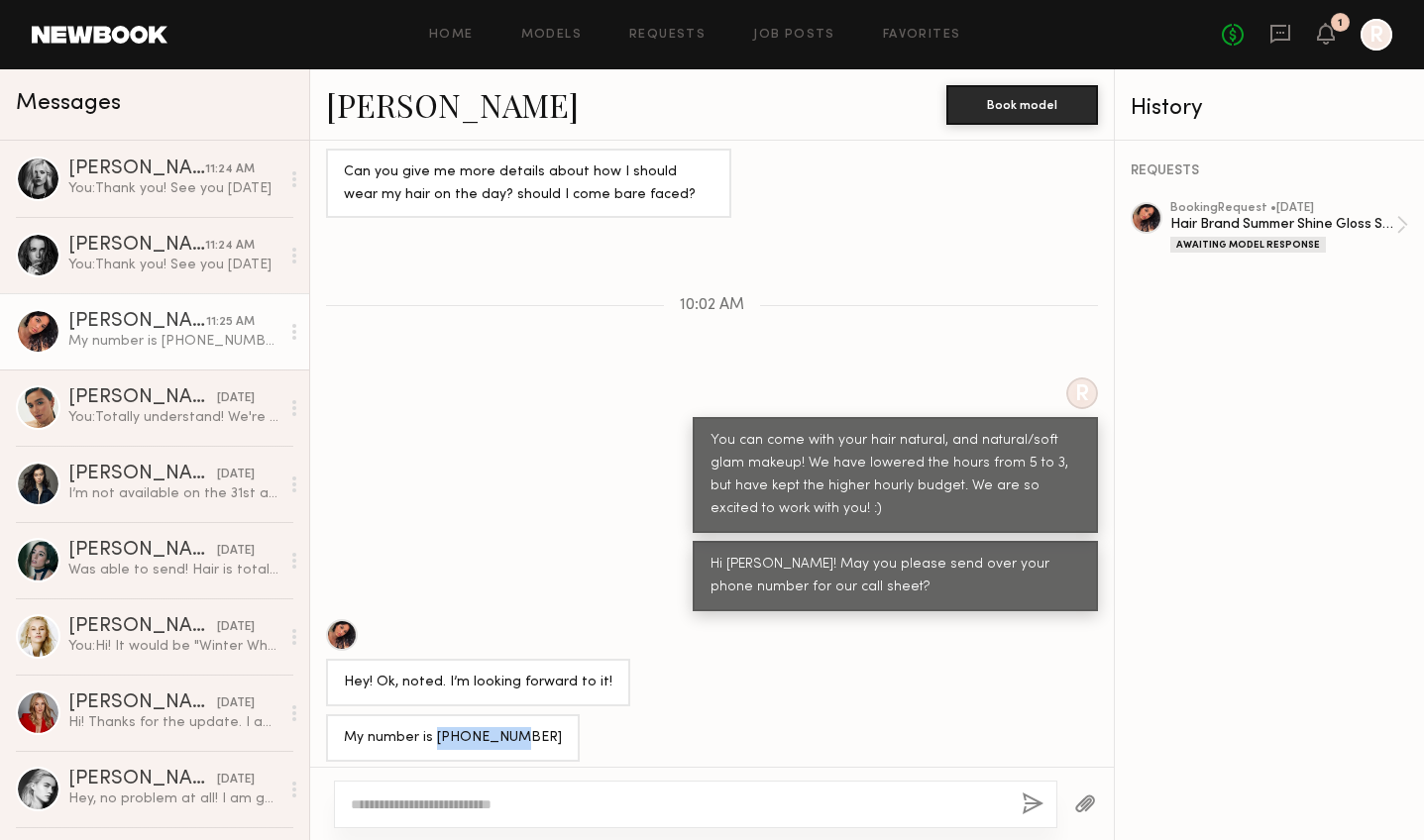 drag, startPoint x: 509, startPoint y: 726, endPoint x: 433, endPoint y: 721, distance: 76.1643 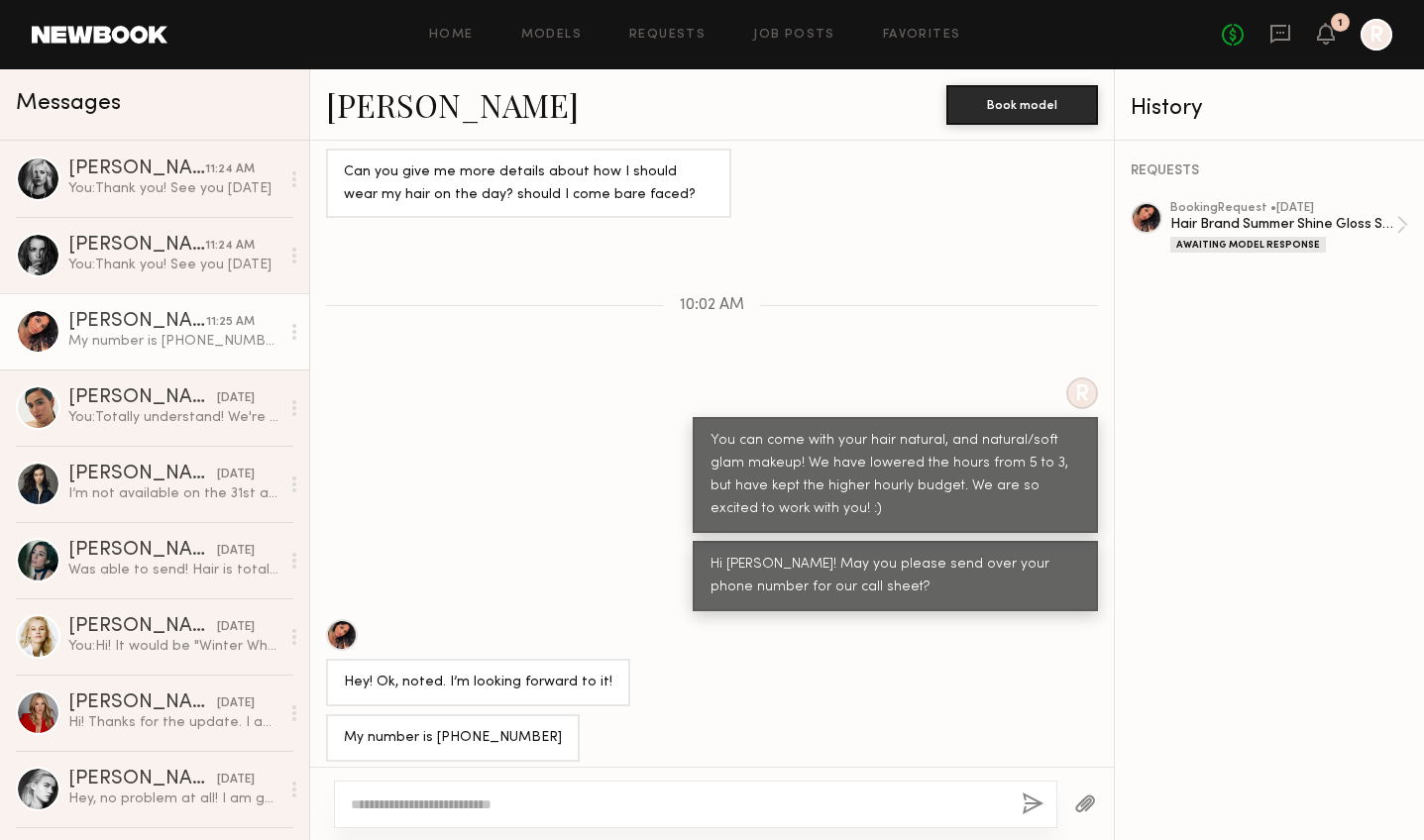 click on "REQUESTS booking  Request •  [DATE] Hair Brand Summer Shine Gloss Shoot Awaiting Model Response" 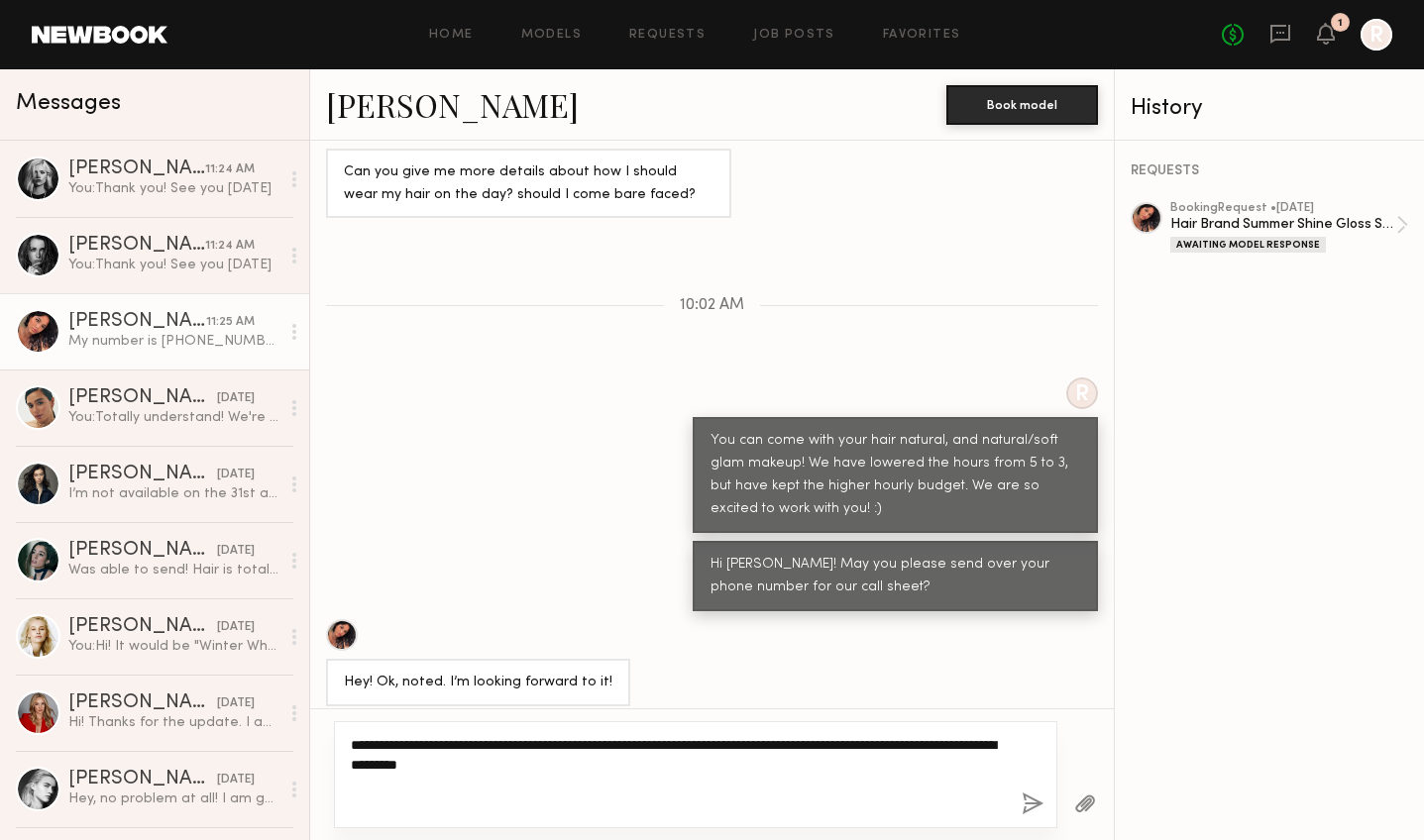 paste on "**********" 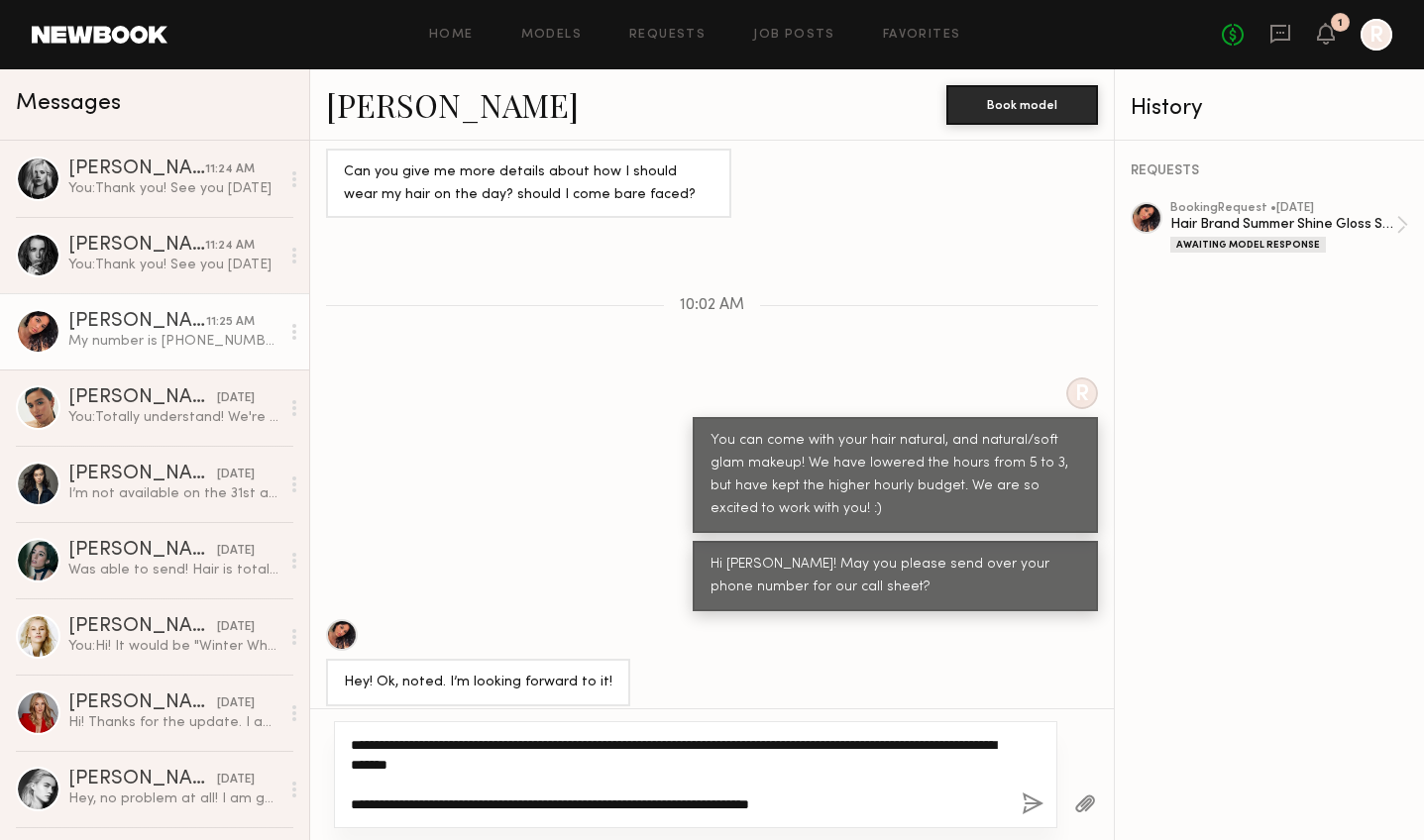 drag, startPoint x: 950, startPoint y: 808, endPoint x: 319, endPoint y: 725, distance: 636.4354 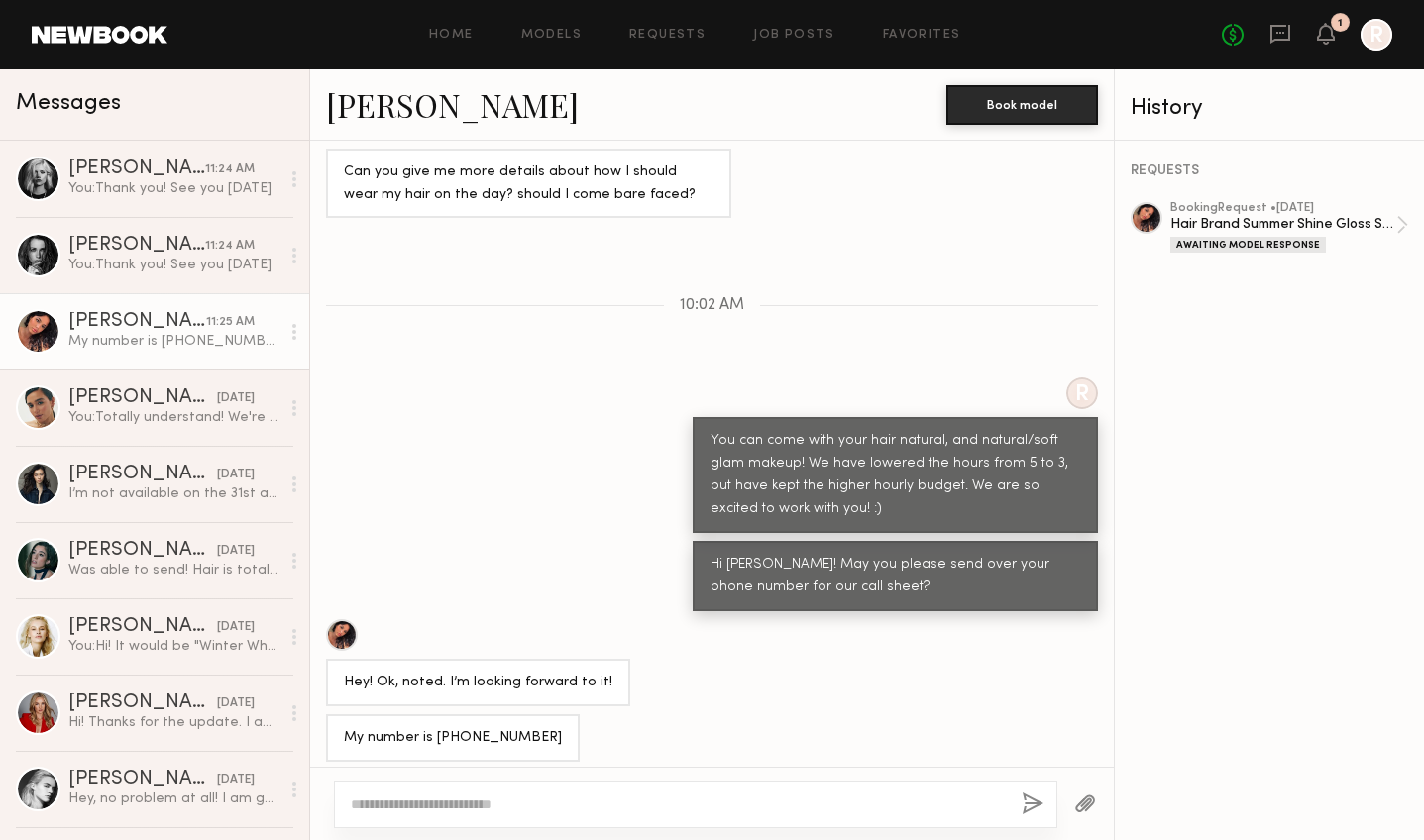 click 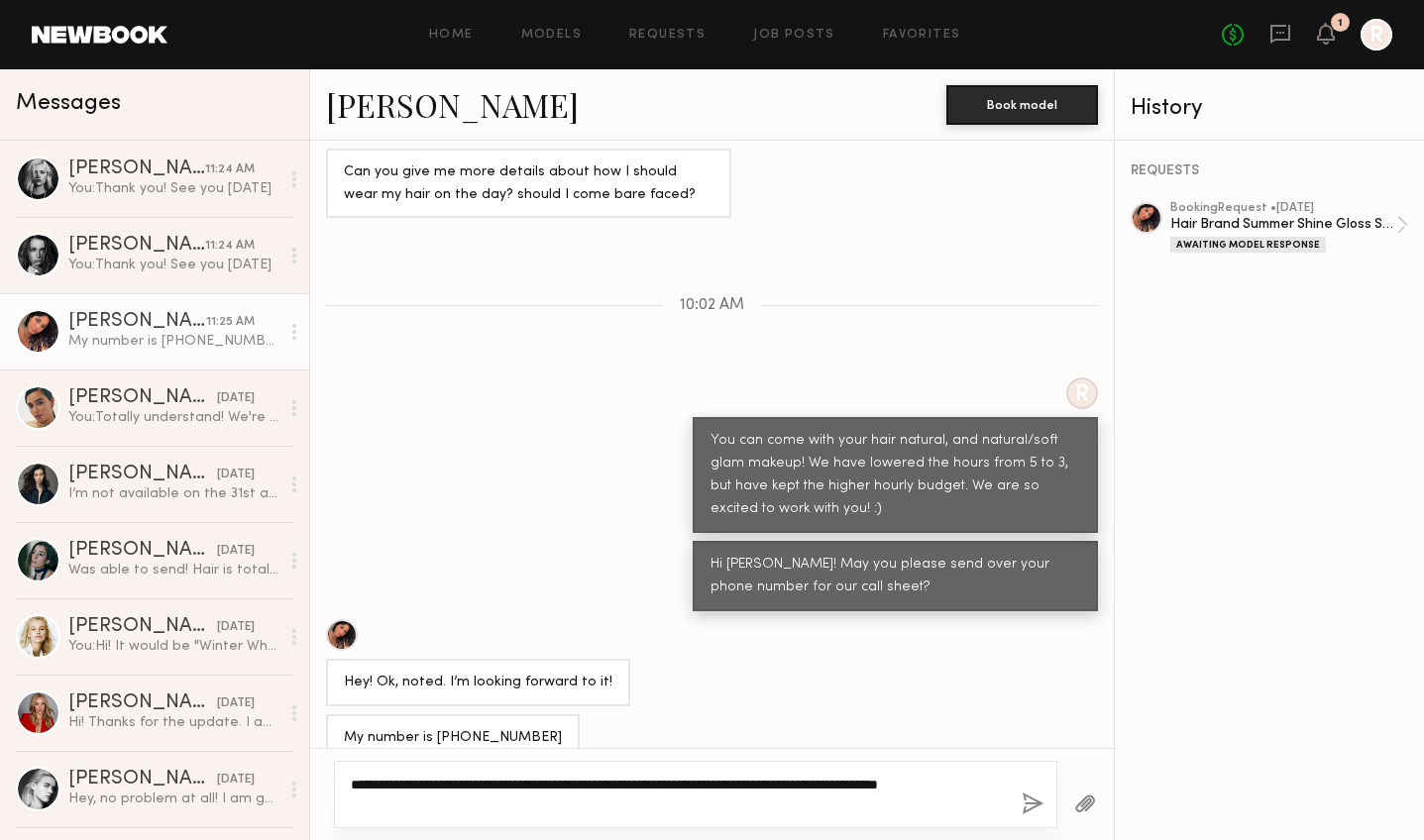 drag, startPoint x: 569, startPoint y: 807, endPoint x: 313, endPoint y: 785, distance: 256.94357 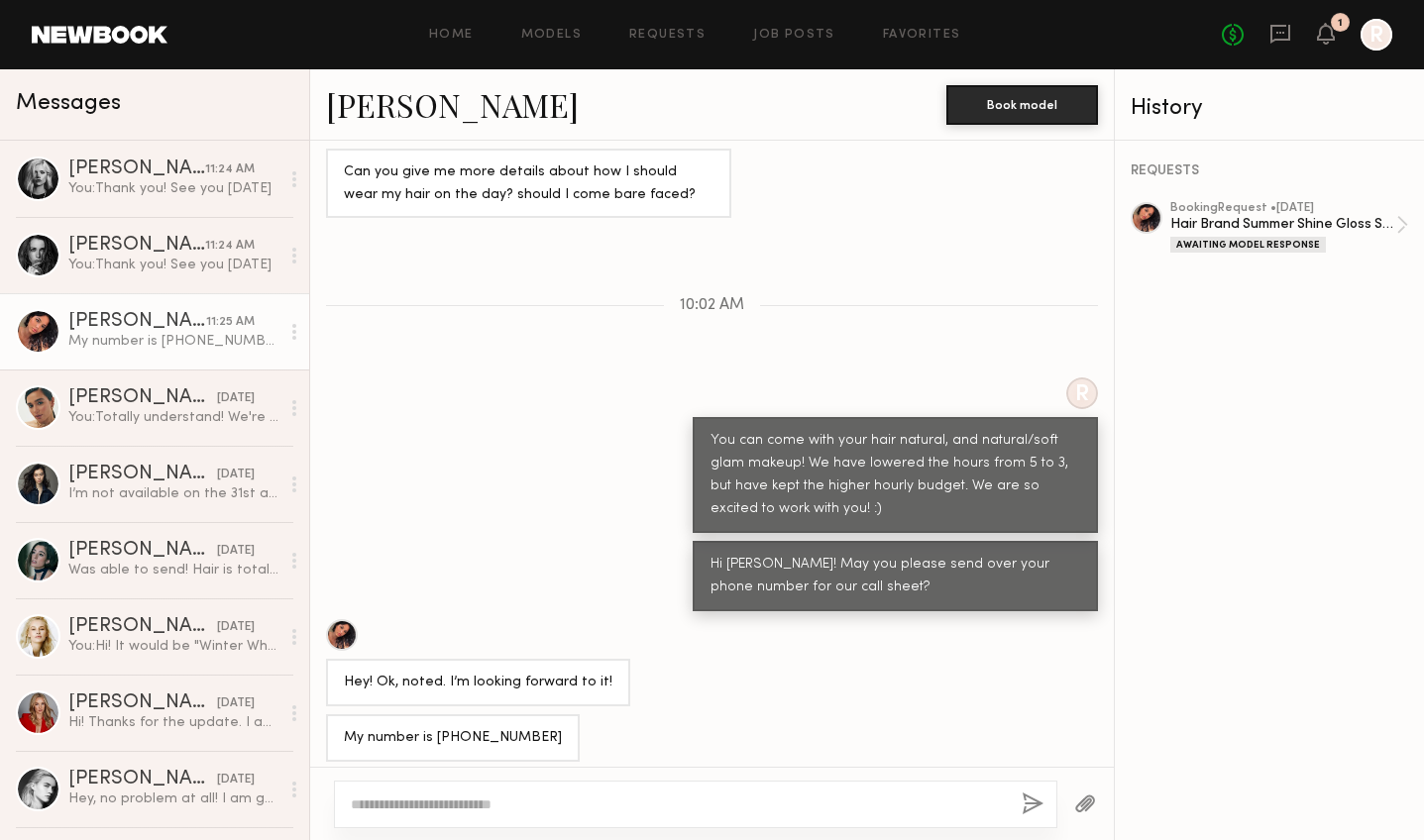 click on "REQUESTS booking  Request •  [DATE] Hair Brand Summer Shine Gloss Shoot Awaiting Model Response" 